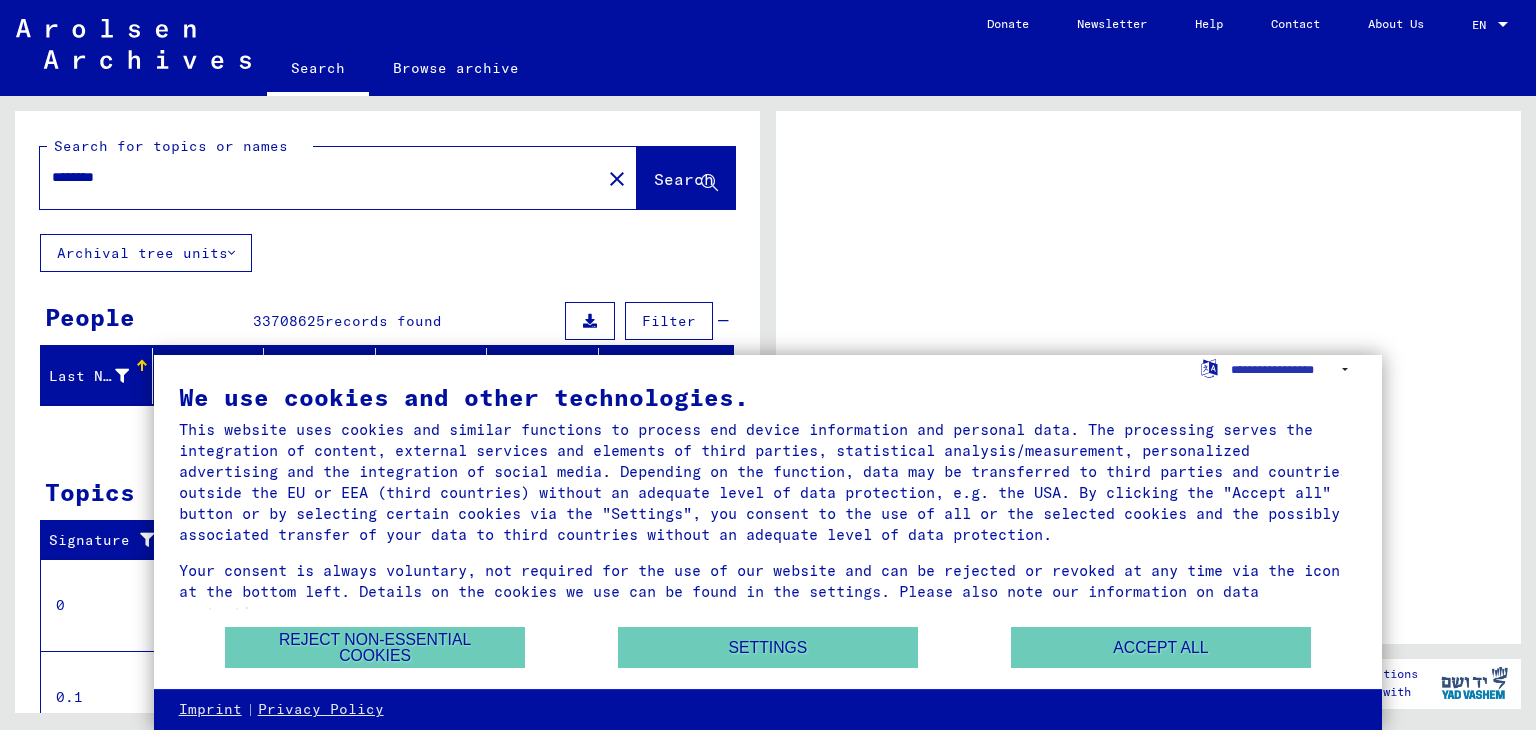 scroll, scrollTop: 0, scrollLeft: 0, axis: both 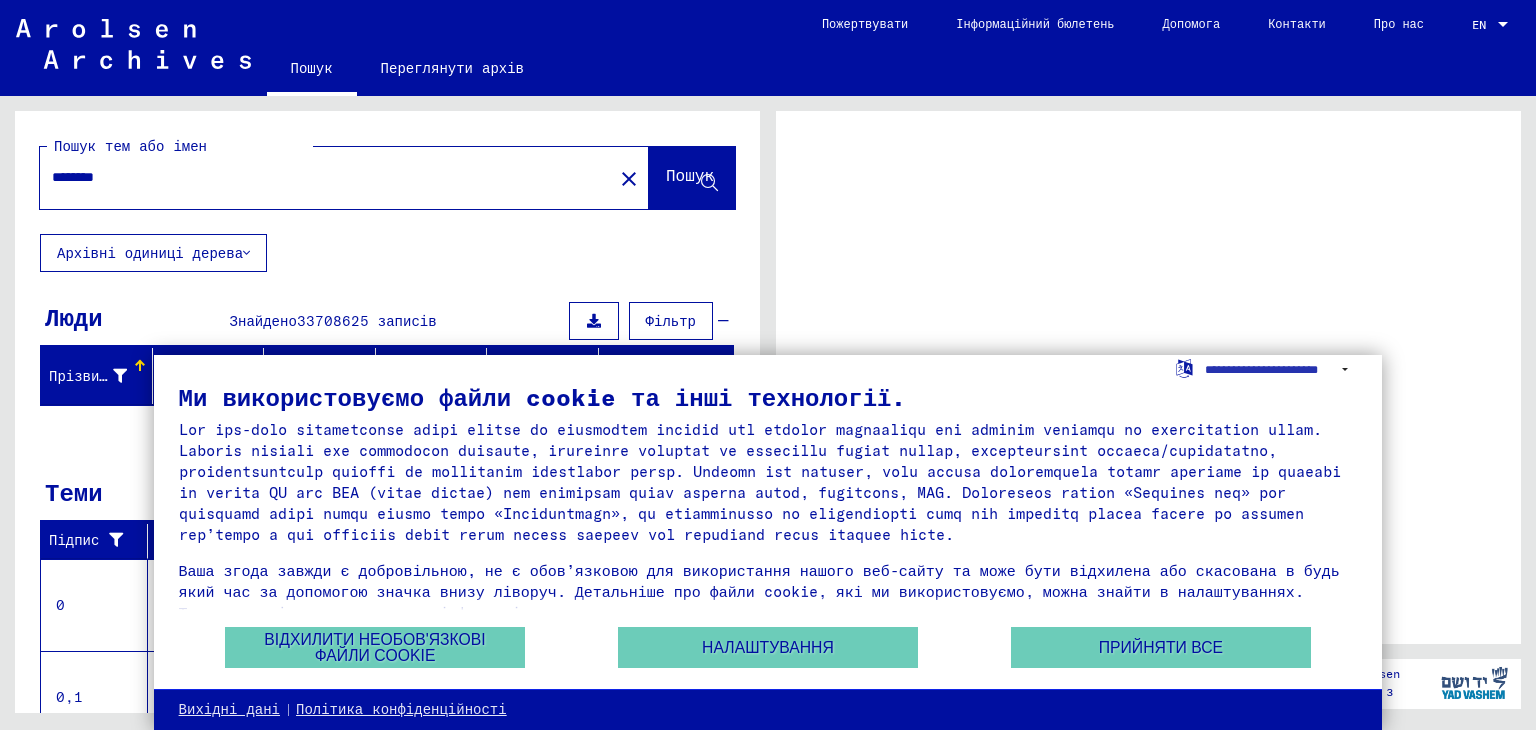 click at bounding box center [1148, 377] 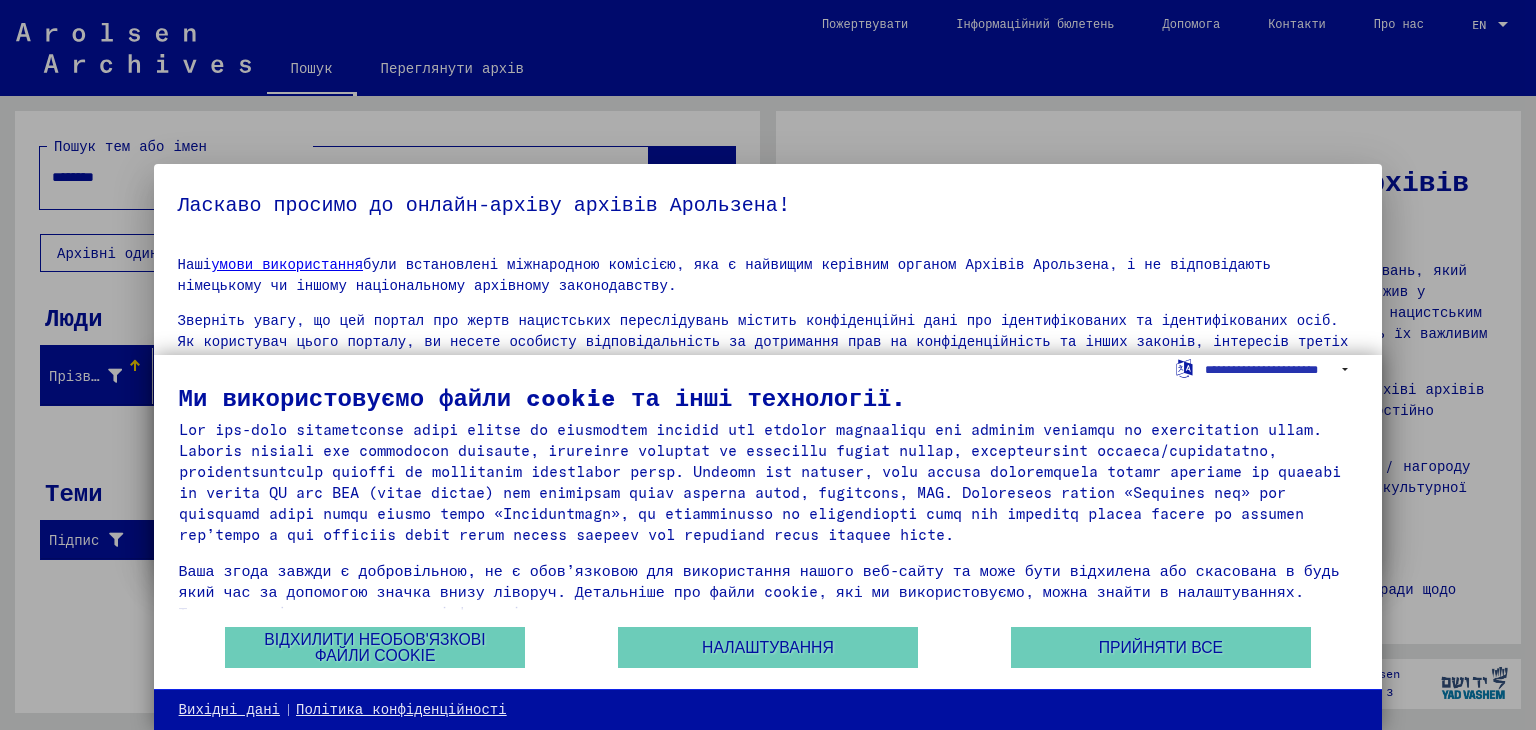 click on "Ми використовуємо файли cookie та інші технології.
Ваша згода завжди є добровільною, не є обов’язковою для використання нашого веб-сайту та може бути відхилена або скасована в будь-який час за допомогою значка внизу ліворуч. Детальніше про файли cookie, які ми використовуємо, можна знайти в налаштуваннях. Також зверніть увагу на нашу інформацію про захист даних." at bounding box center [768, 505] 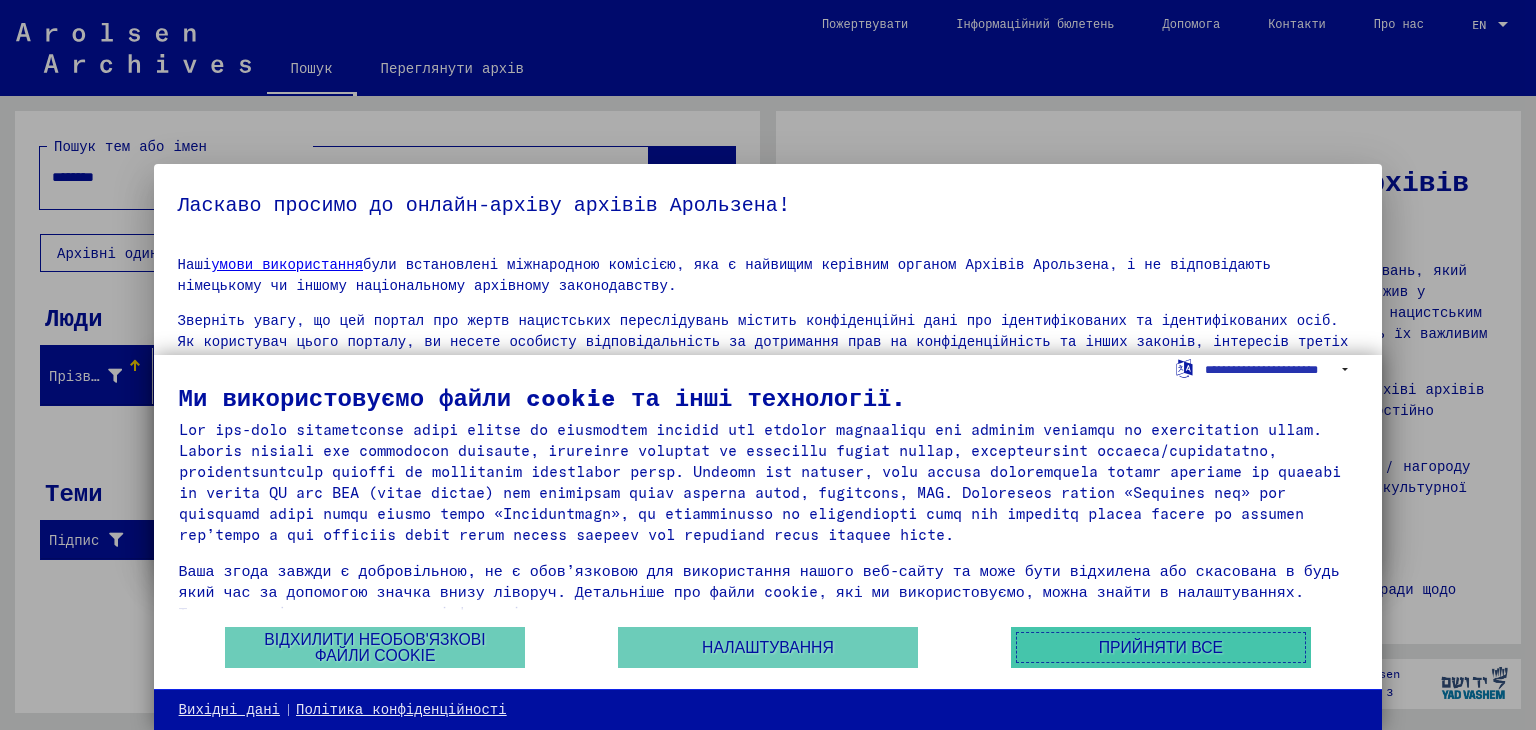 click on "Прийняти все" at bounding box center [1161, 647] 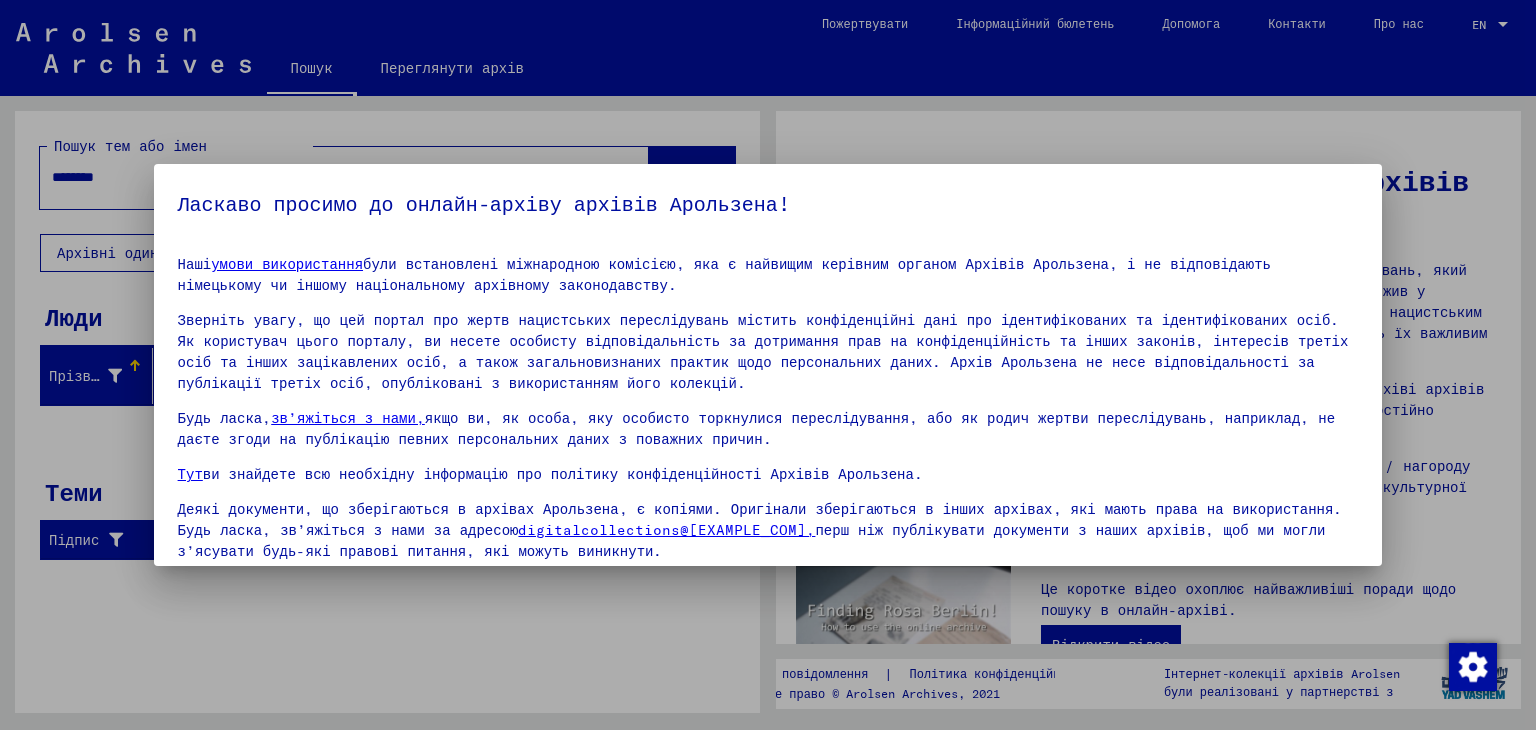 click at bounding box center [768, 365] 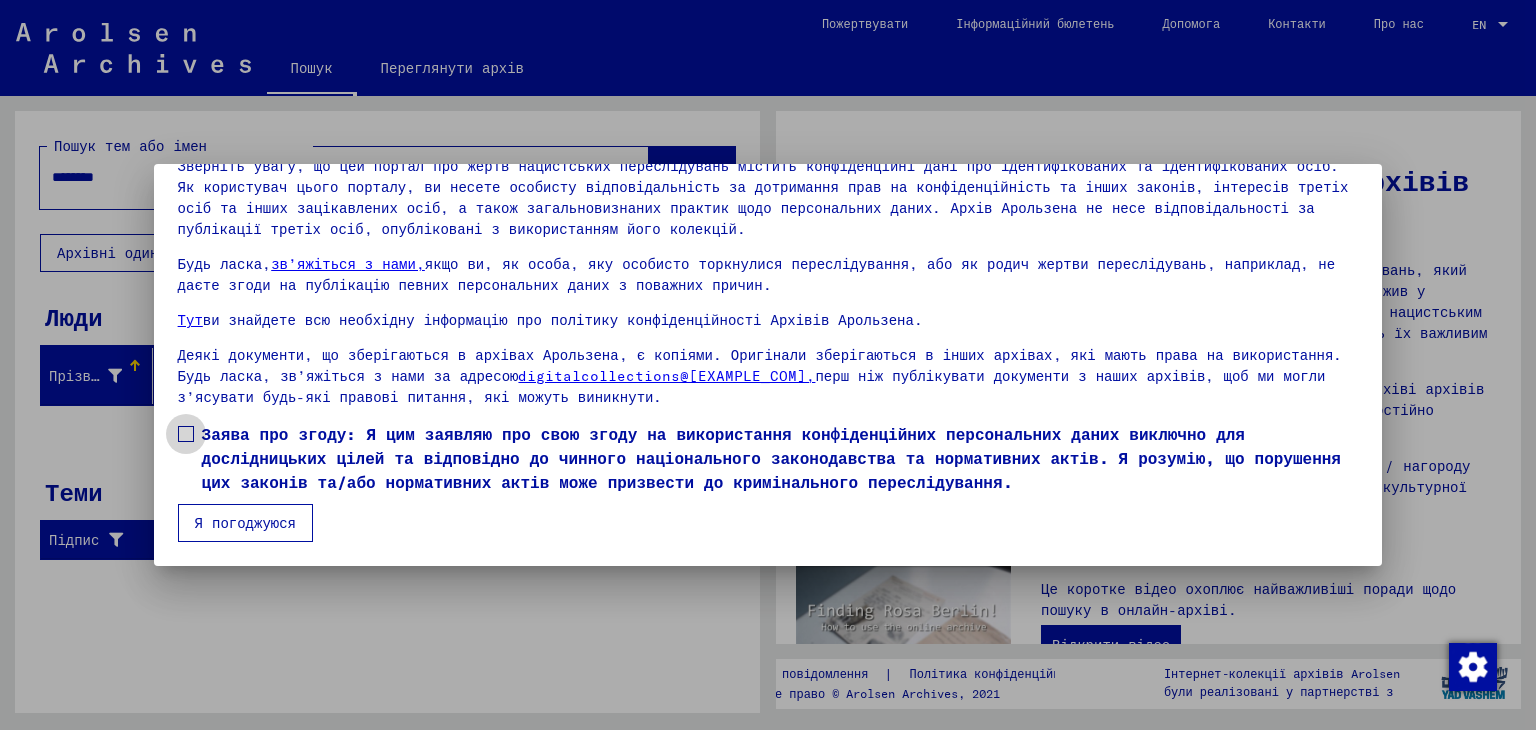 click on "Заява про згоду: Я цим заявляю про свою згоду на використання конфіденційних персональних даних виключно для дослідницьких цілей та відповідно до чинного національного законодавства та нормативних актів. Я розумію, що порушення цих законів та/або нормативних актів може призвести до кримінального переслідування." at bounding box center (768, 458) 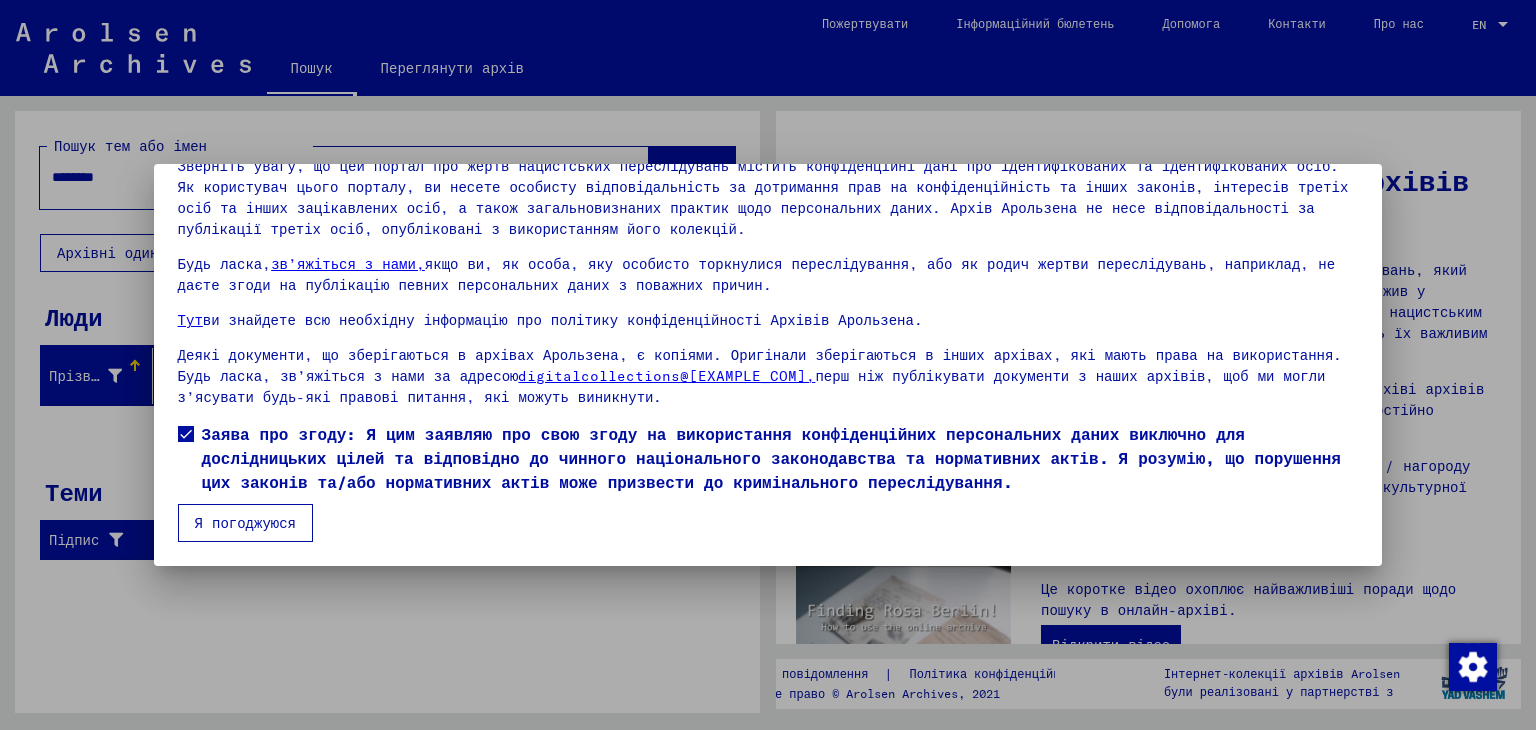 click on "Я погоджуюся" at bounding box center [245, 523] 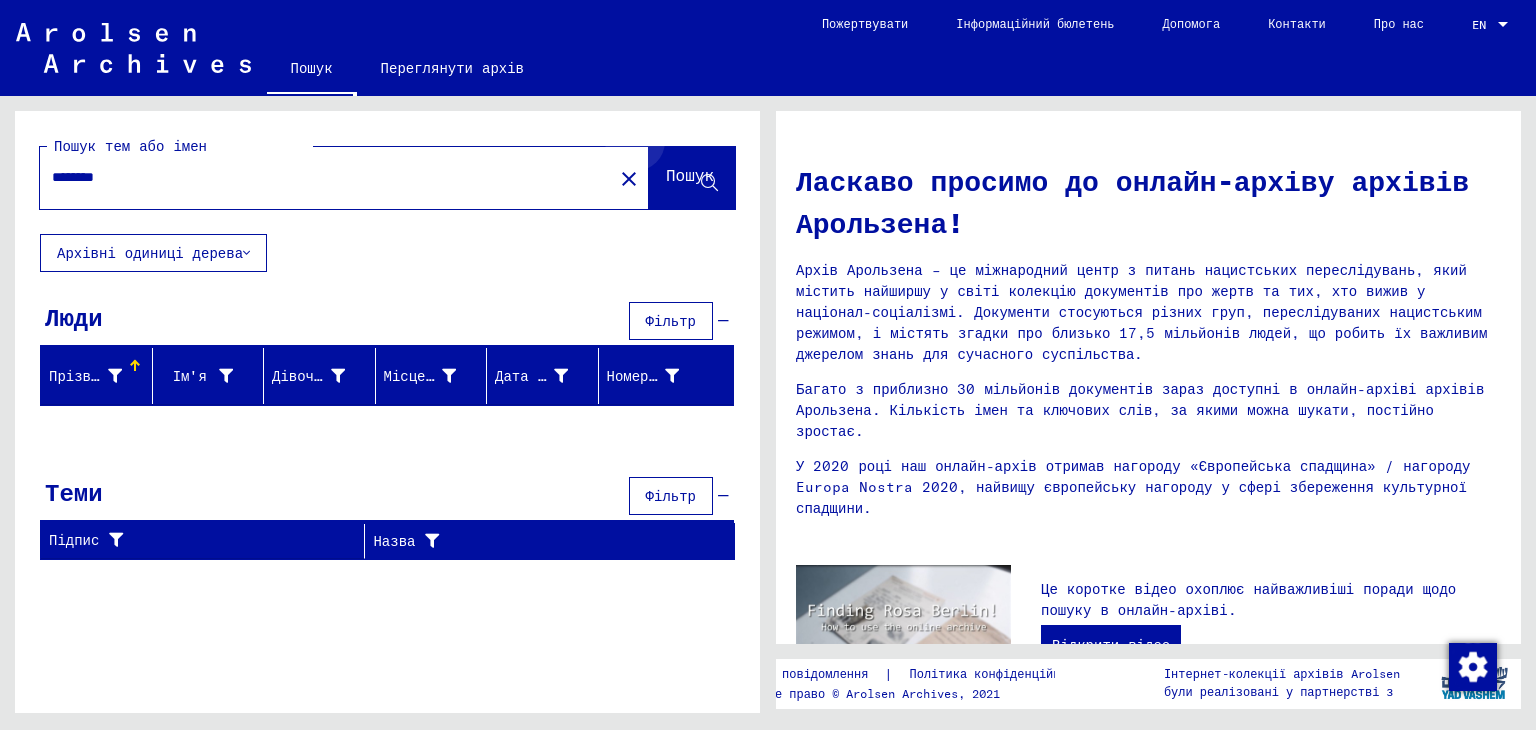 click on "Пошук" at bounding box center (690, 175) 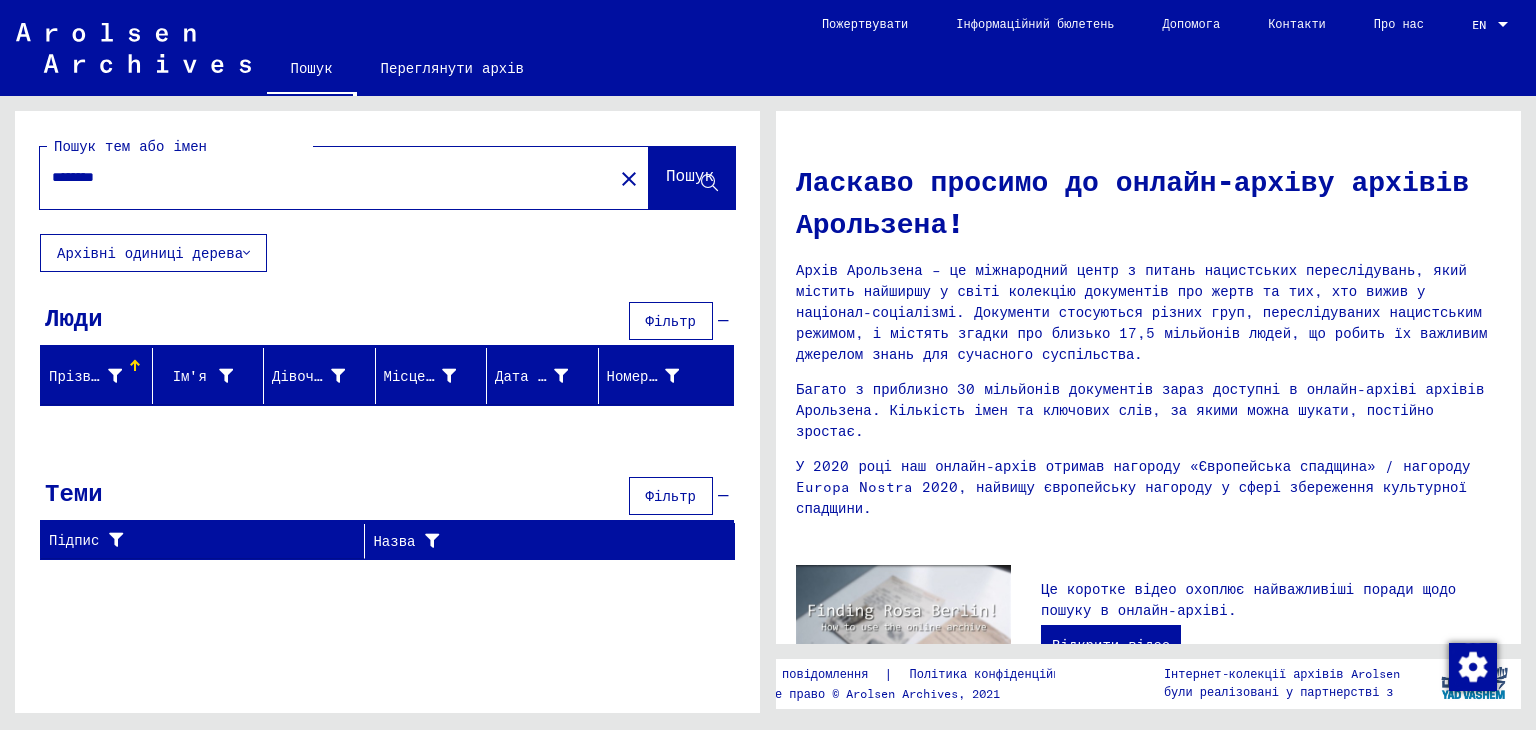 click at bounding box center [709, 183] 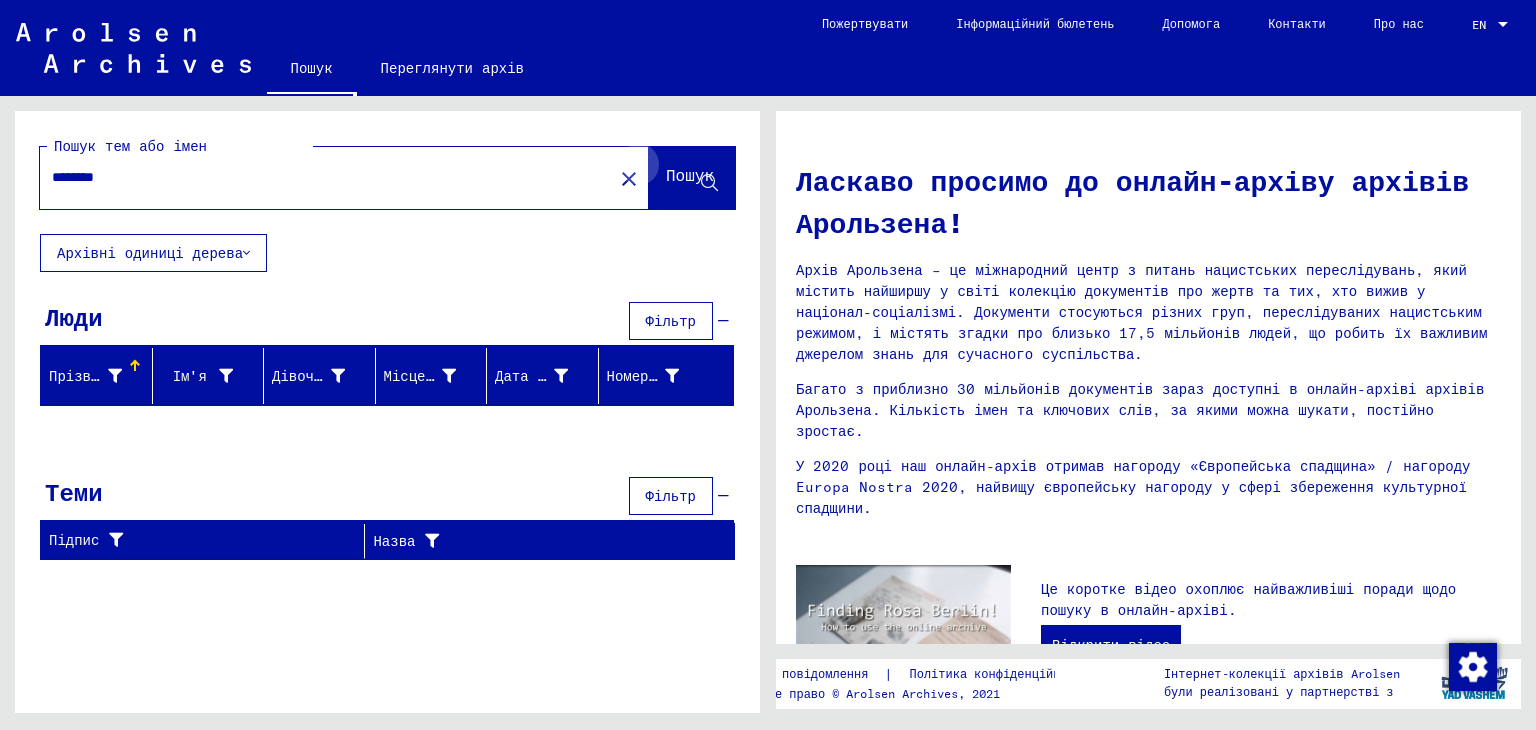 click at bounding box center [709, 183] 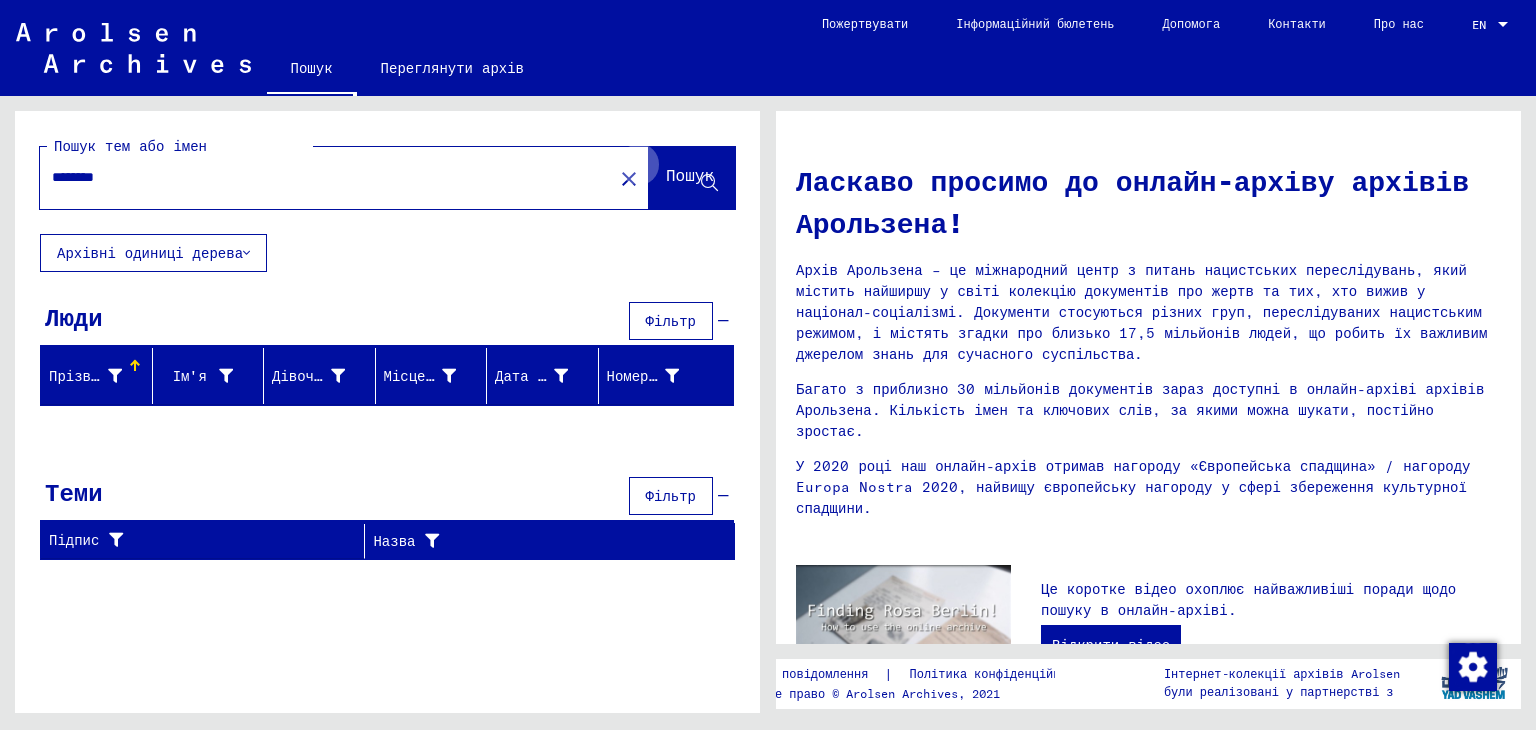 click at bounding box center (709, 183) 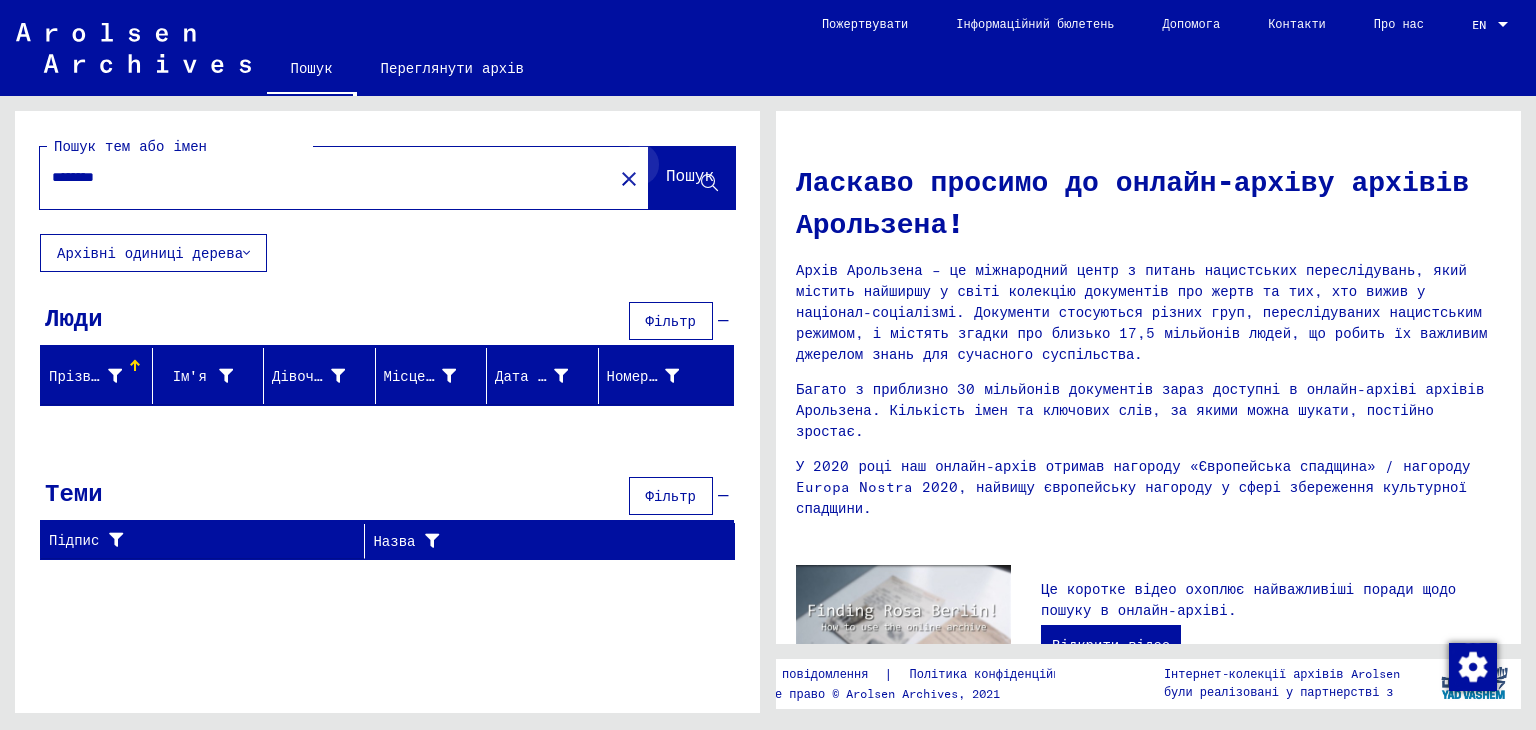 click at bounding box center [709, 183] 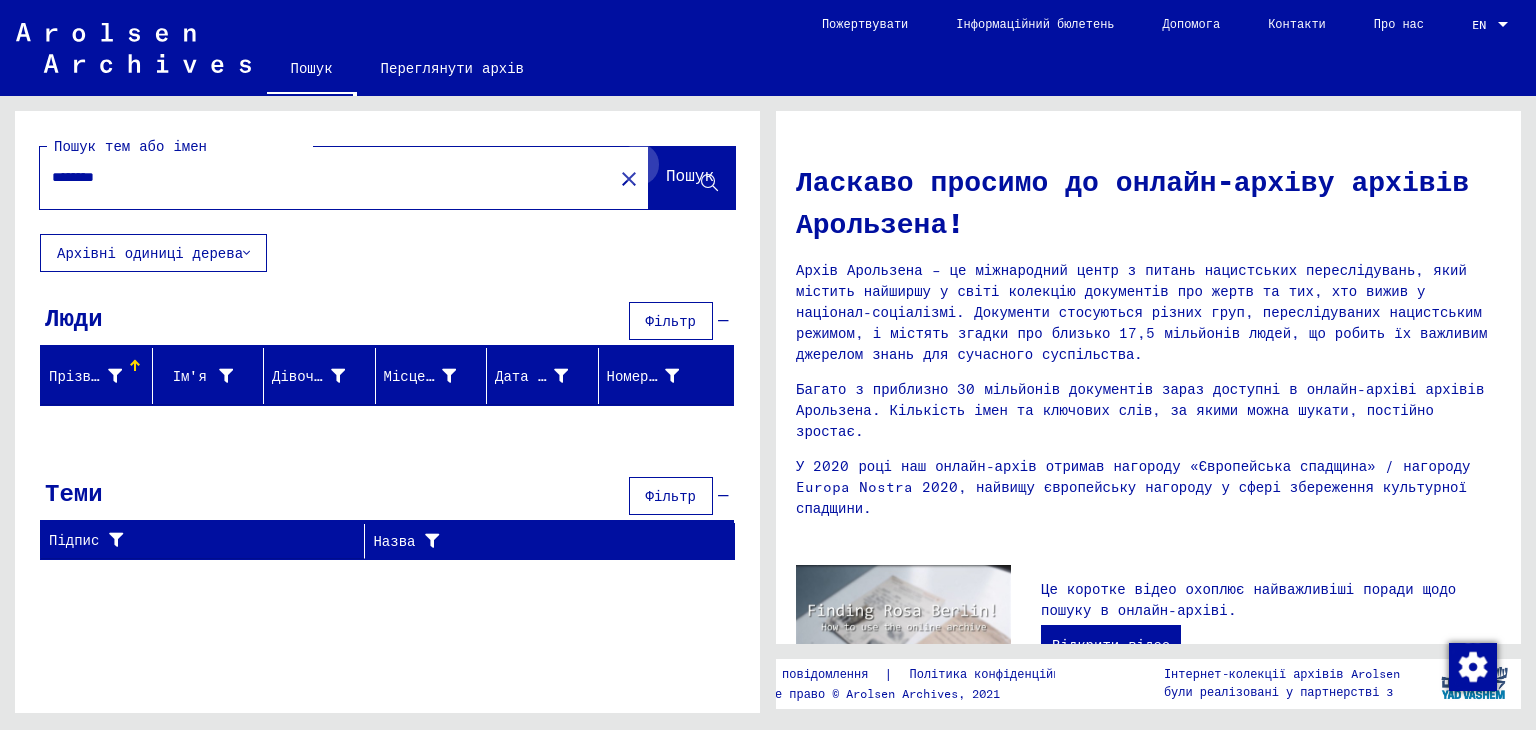 click at bounding box center [709, 183] 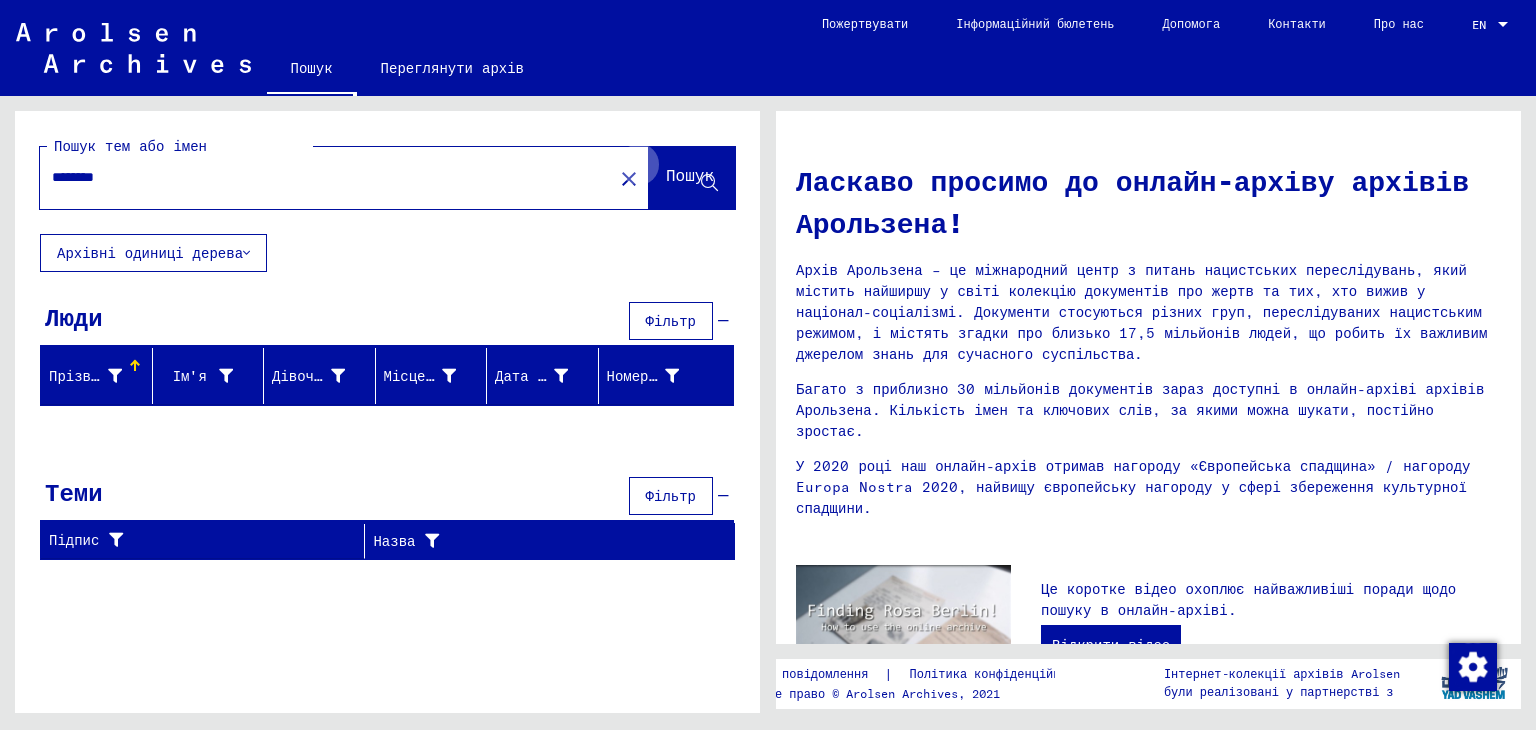 click at bounding box center [709, 183] 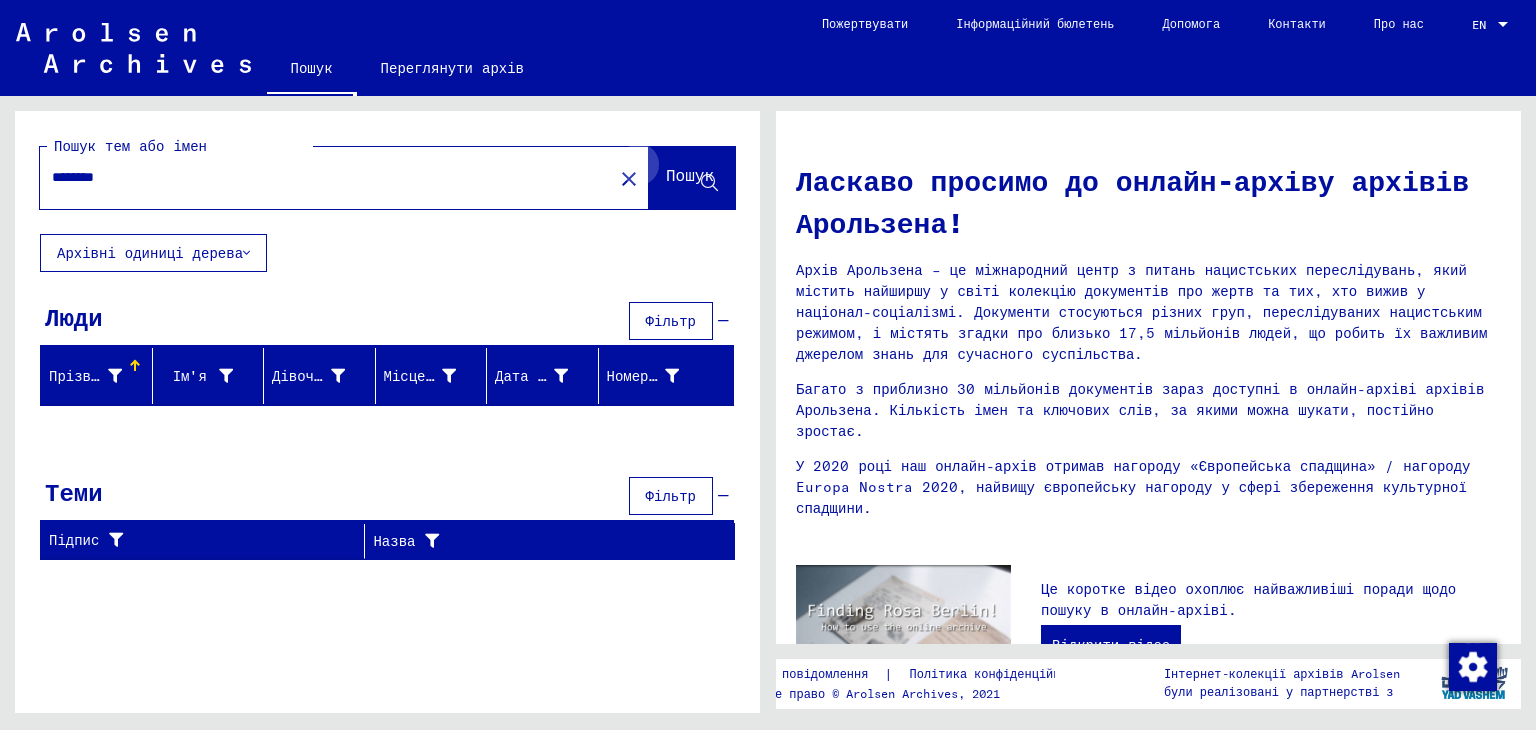 click at bounding box center (709, 183) 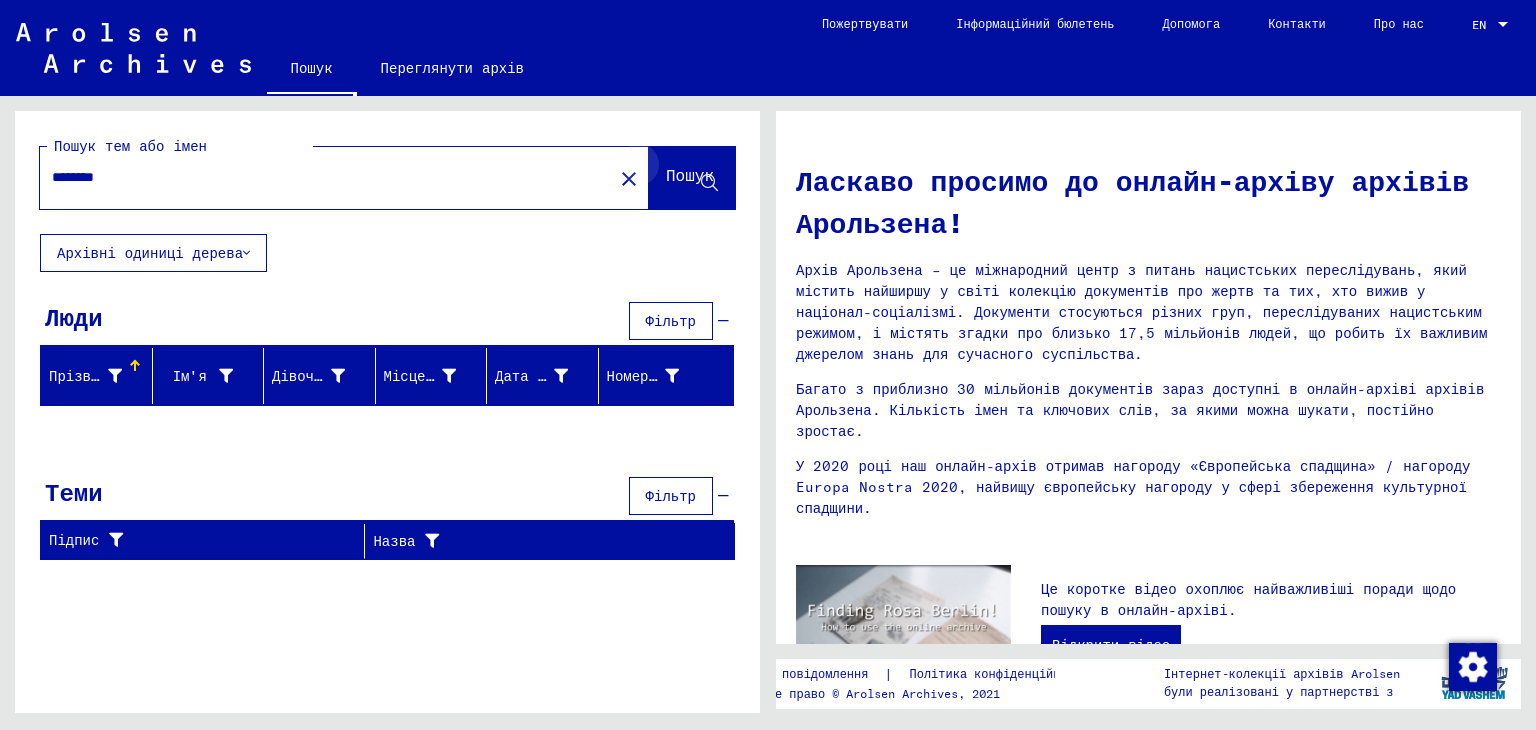 click at bounding box center [709, 183] 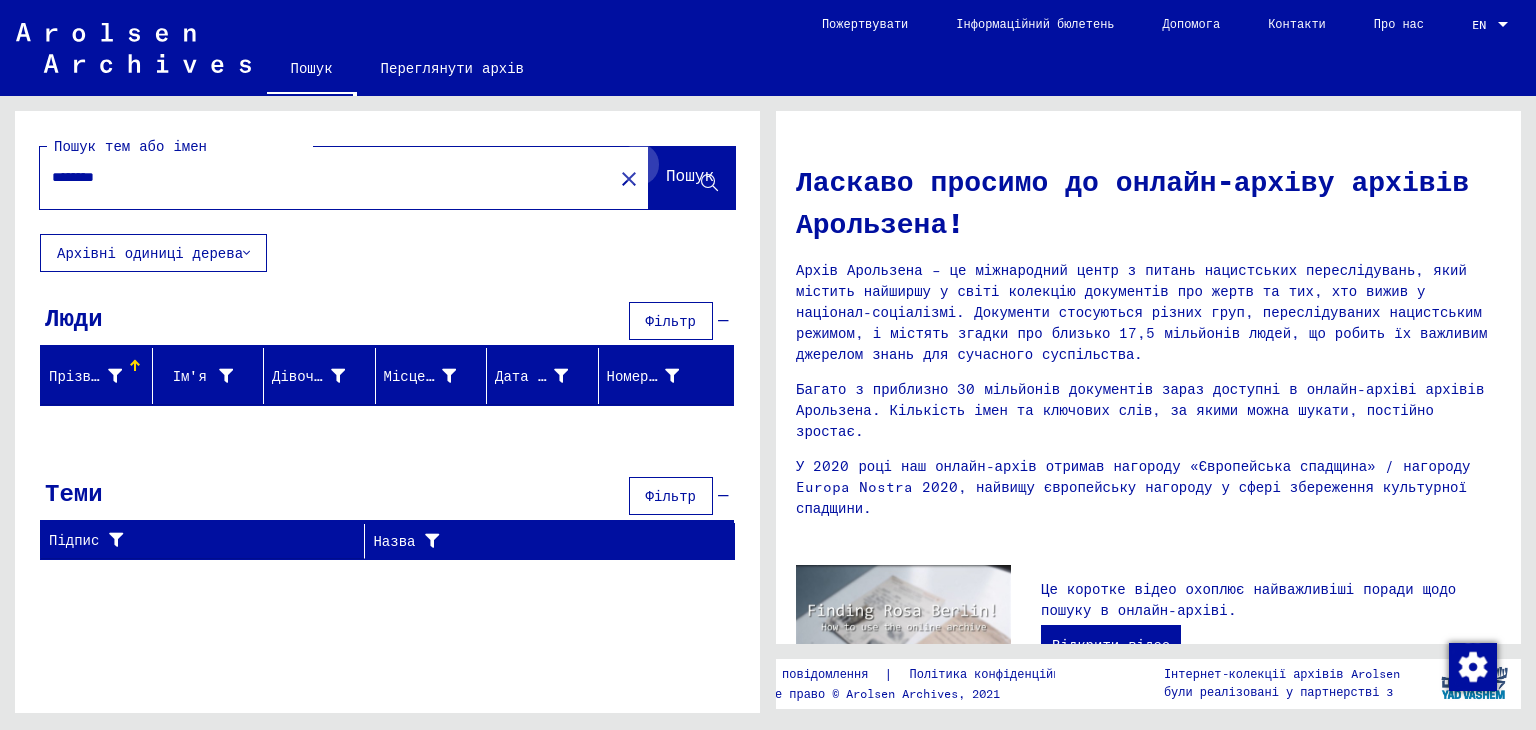 click at bounding box center (709, 183) 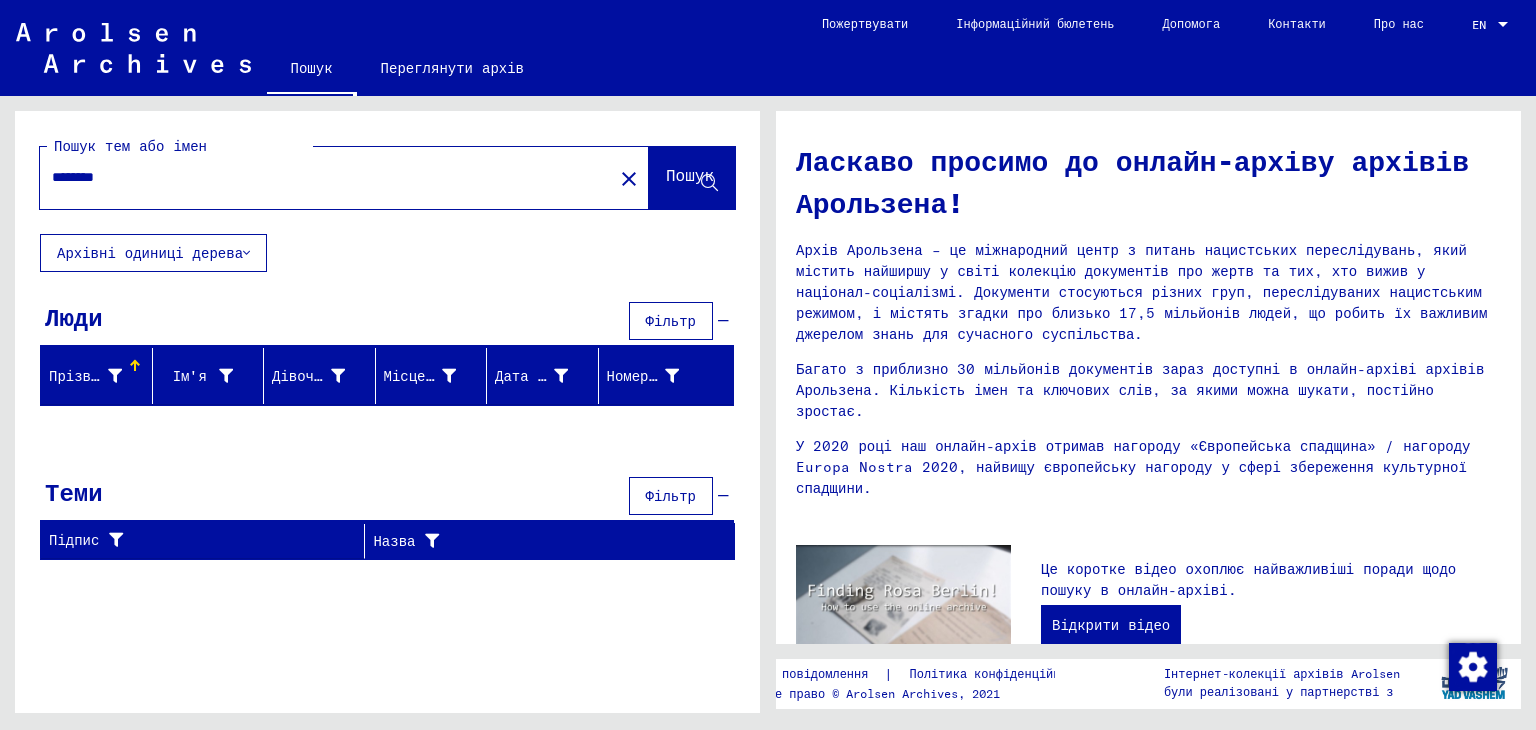 scroll, scrollTop: 0, scrollLeft: 0, axis: both 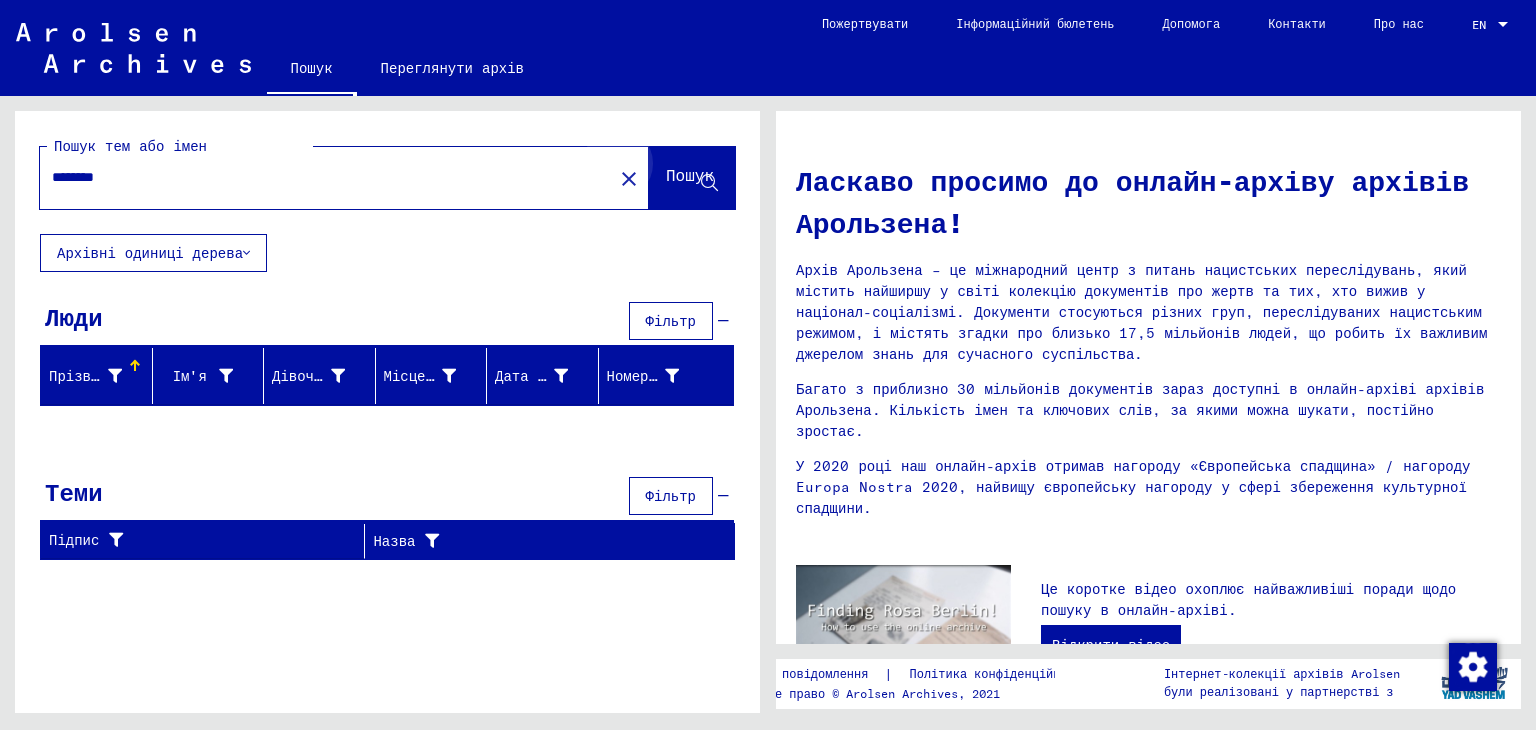 click on "Пошук" at bounding box center [690, 179] 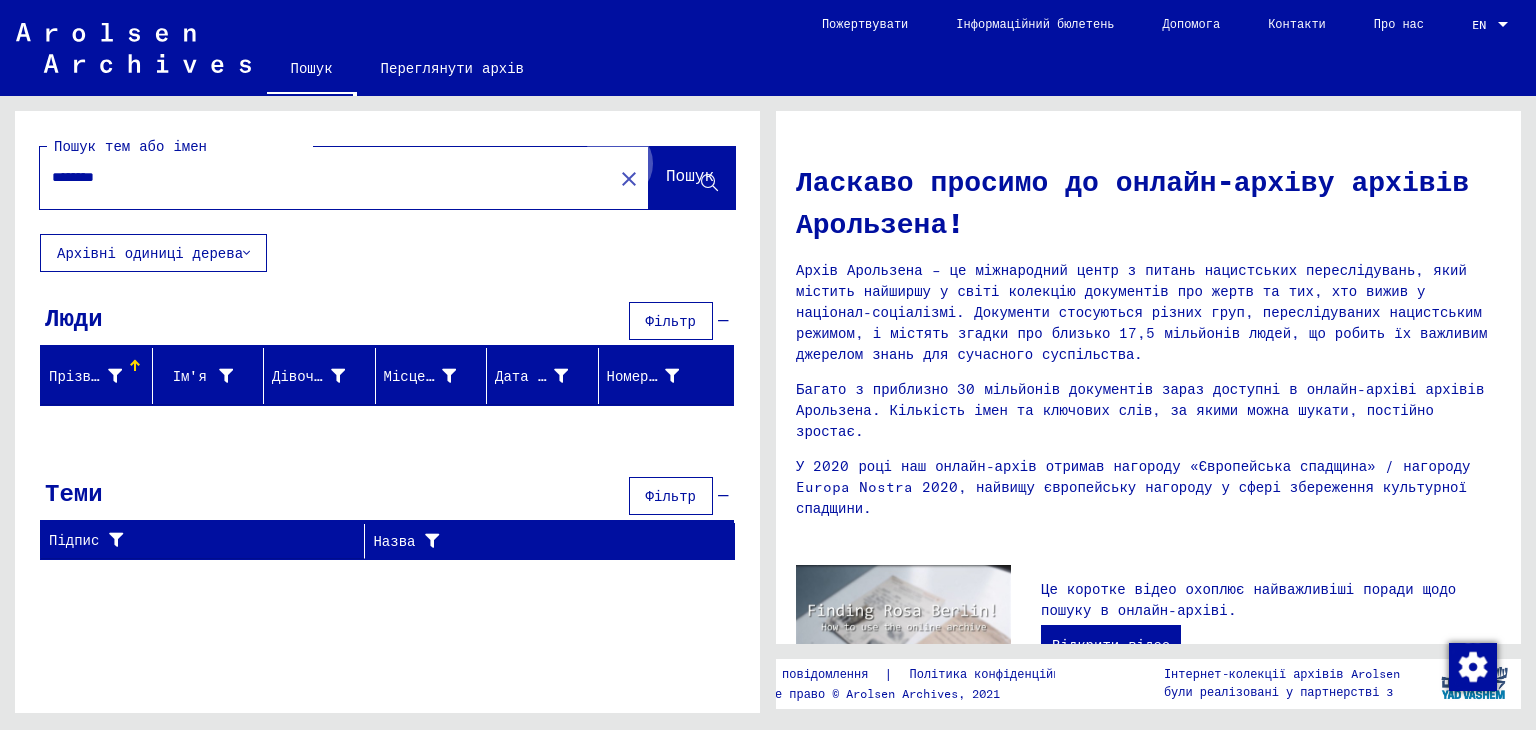 click on "Пошук" at bounding box center (690, 179) 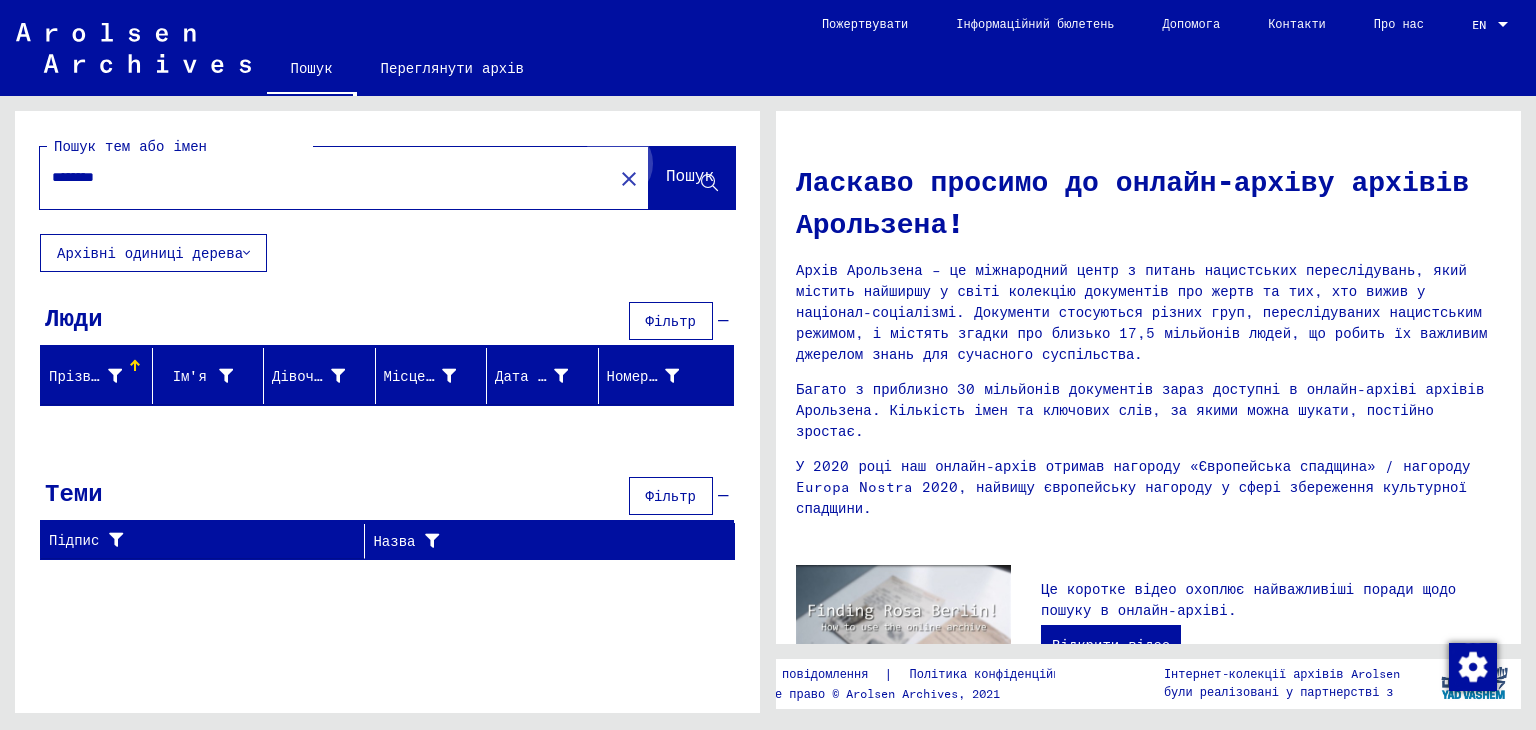 click on "Пошук" at bounding box center [690, 179] 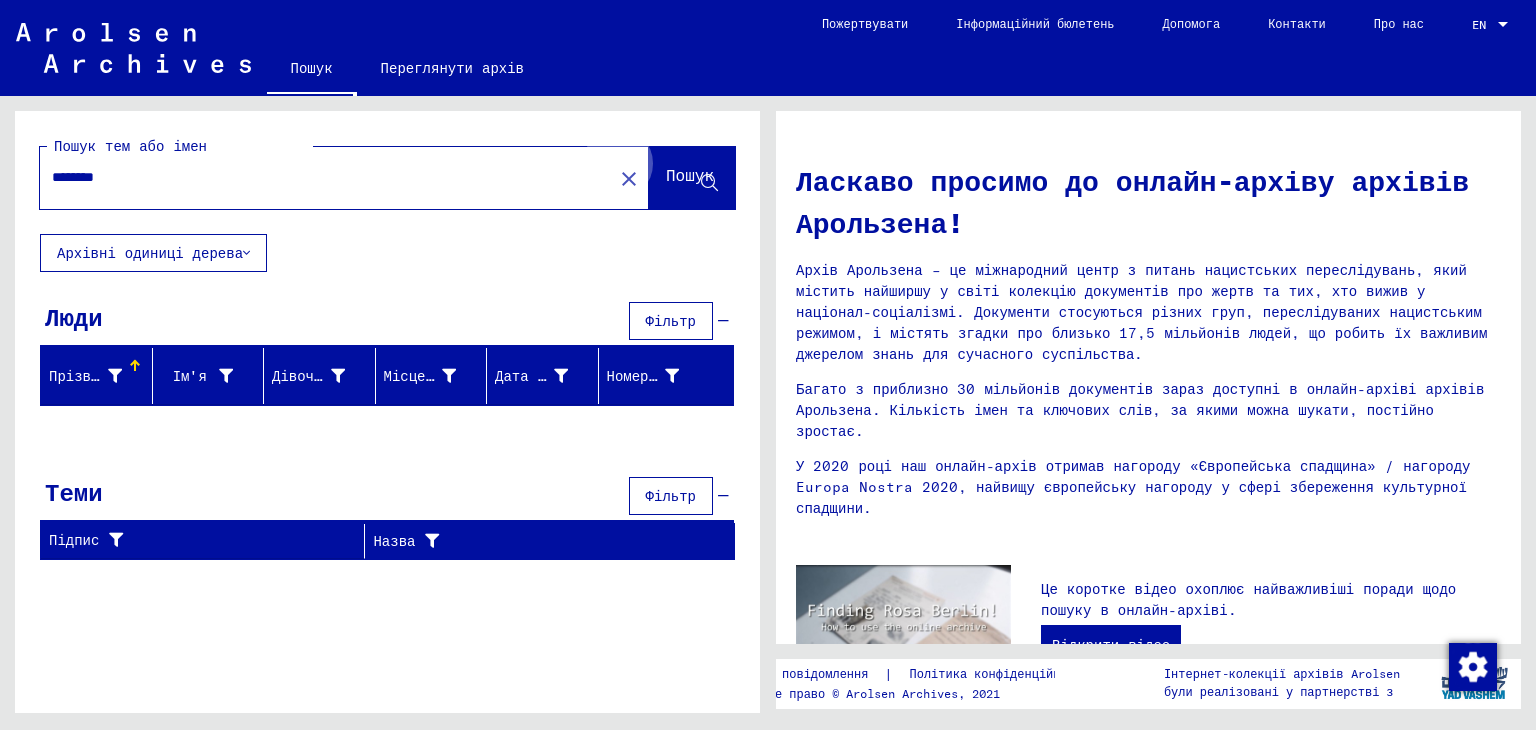 click on "Пошук" at bounding box center [690, 179] 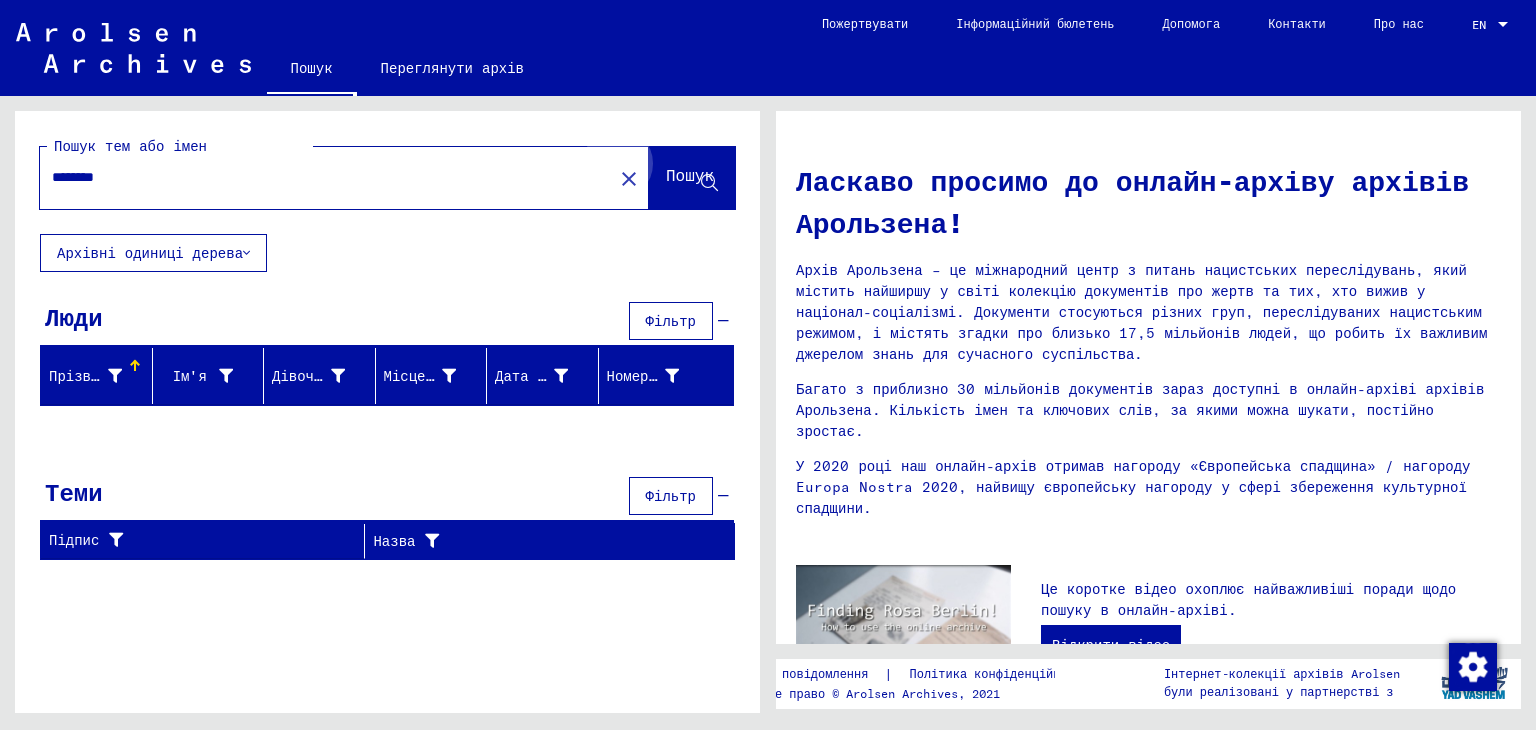 click on "Пошук" at bounding box center (690, 179) 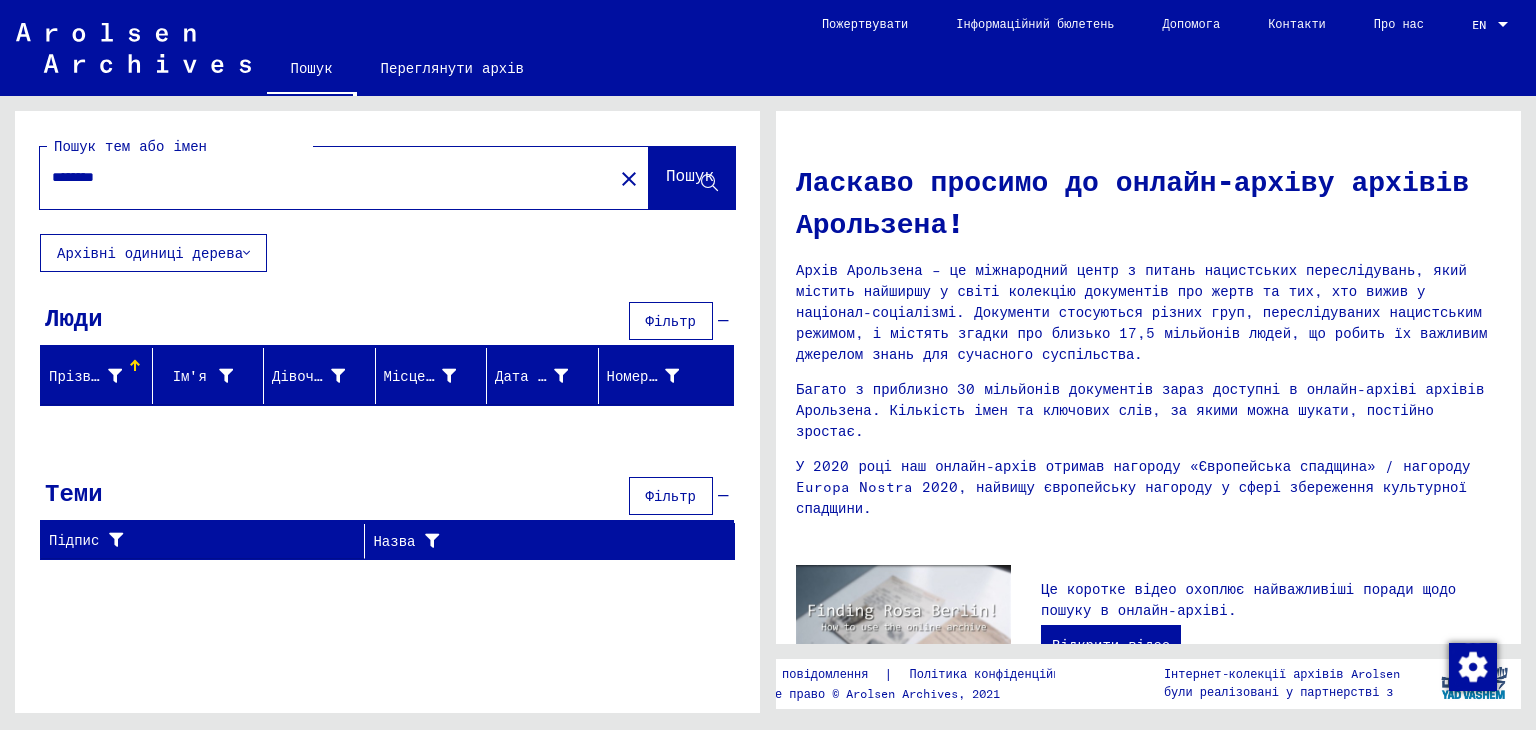 click on "Ласкаво просимо до онлайн-архіву архівів Арользена!
Архів Арользена – це міжнародний центр з питань нацистських переслідувань, який містить найширшу у світі колекцію документів про жертв та тих, хто вижив у націонал-соціалізмі. Документи стосуються різних груп, переслідуваних нацистським режимом, і містять згадки про близько 17,5 мільйонів людей, що робить їх важливим джерелом знань для сучасного суспільства.
Відкрити відео" at bounding box center (384, 404) 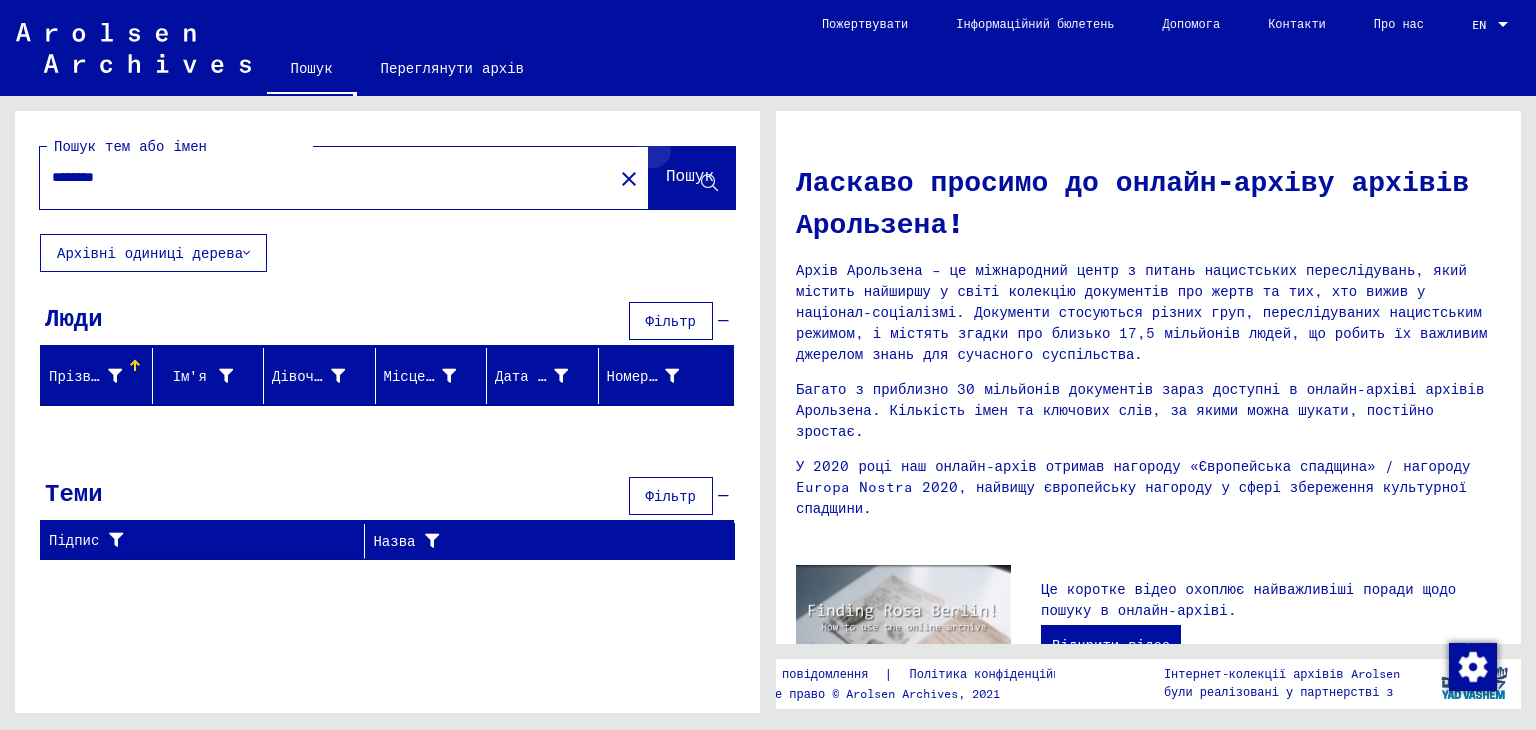 click on "Пошук" at bounding box center [692, 178] 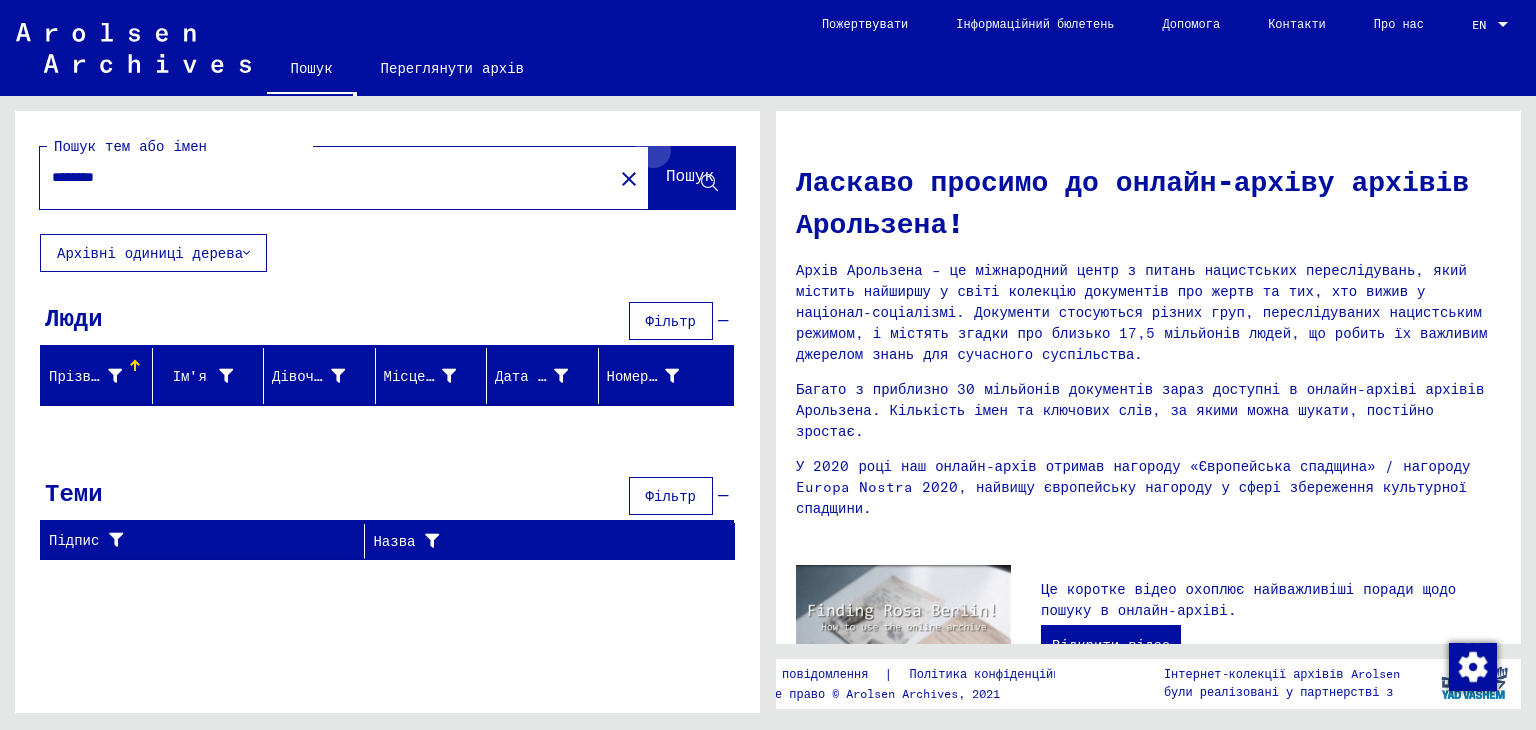 click on "Пошук" at bounding box center (692, 178) 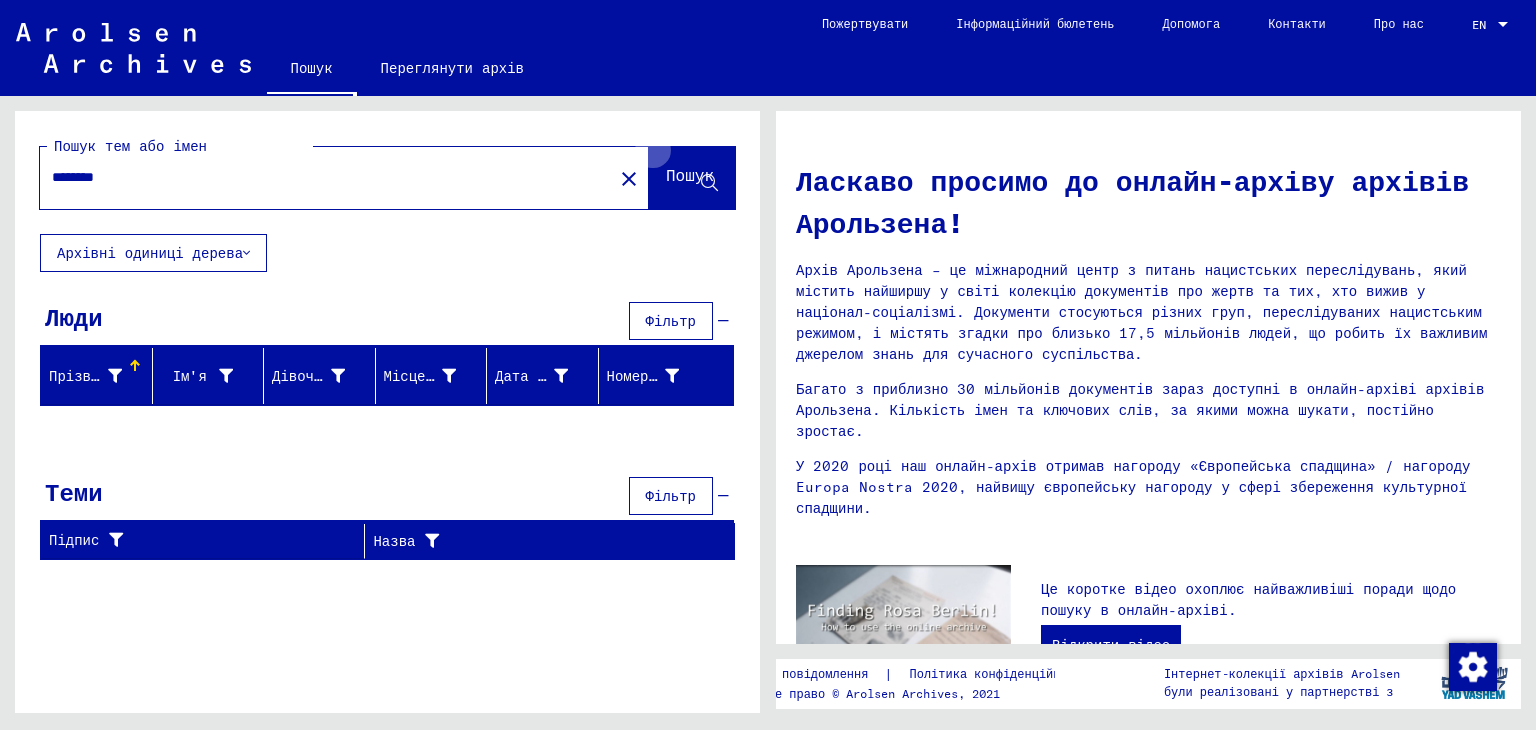 click on "Пошук" at bounding box center [692, 178] 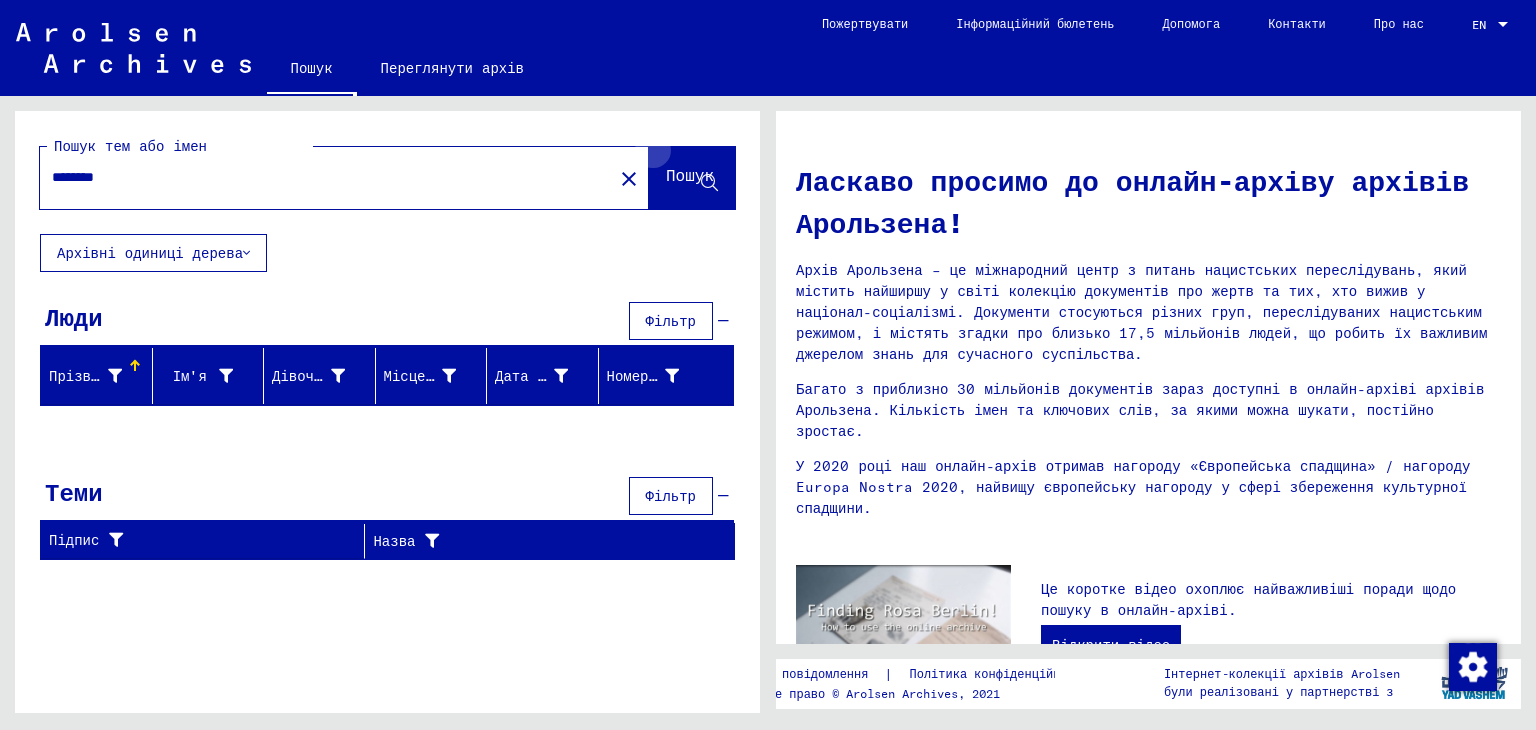 click on "Пошук" at bounding box center (692, 178) 